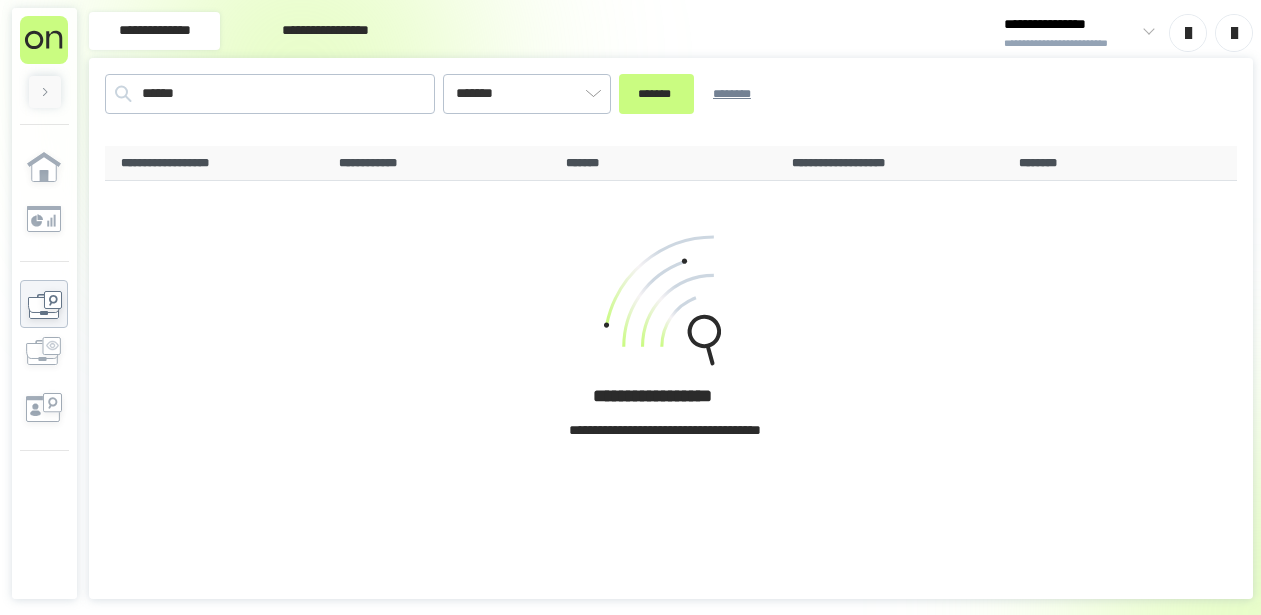 scroll, scrollTop: 0, scrollLeft: 0, axis: both 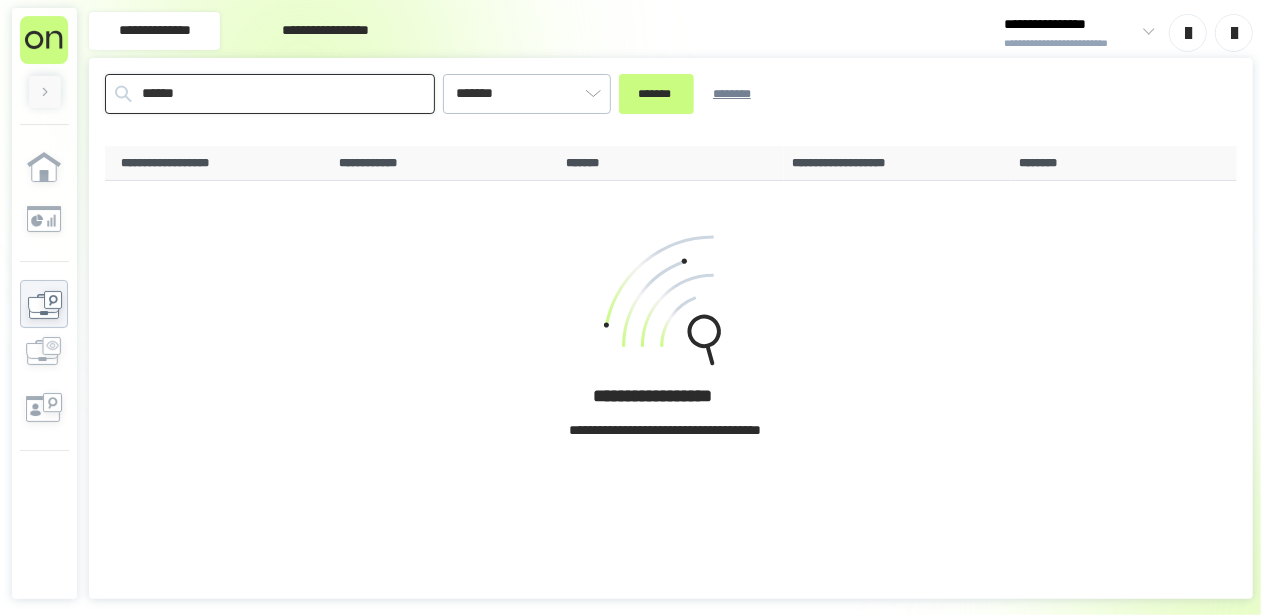 drag, startPoint x: 230, startPoint y: 106, endPoint x: -8, endPoint y: 79, distance: 239.52661 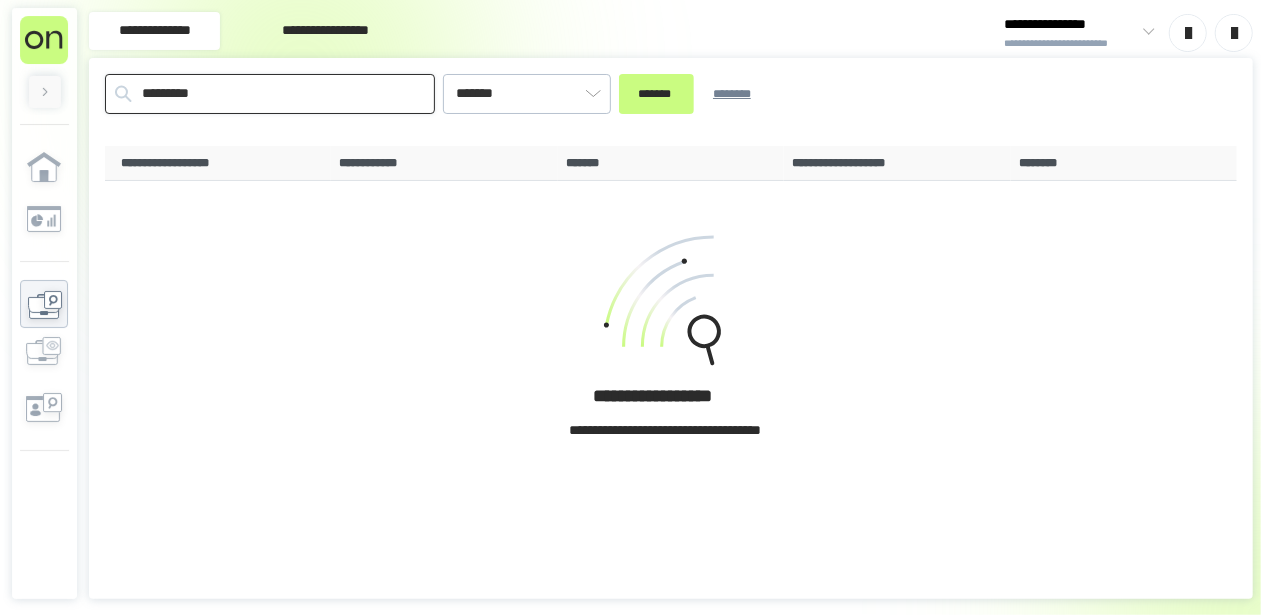 type on "*********" 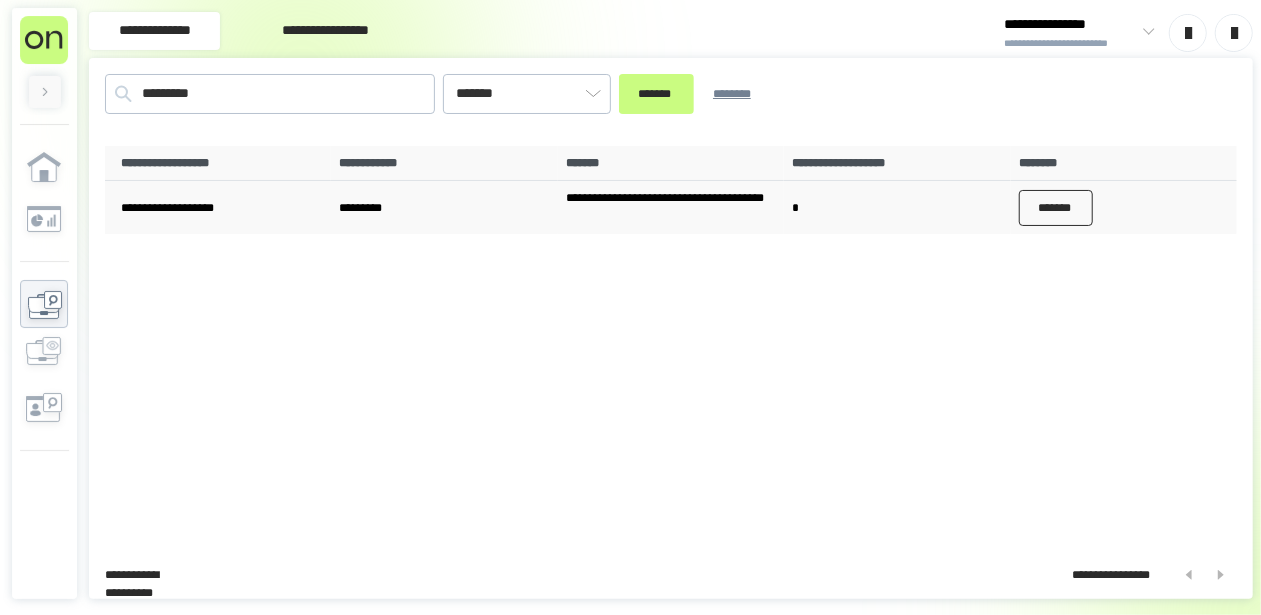 click on "*******" at bounding box center [1056, 208] 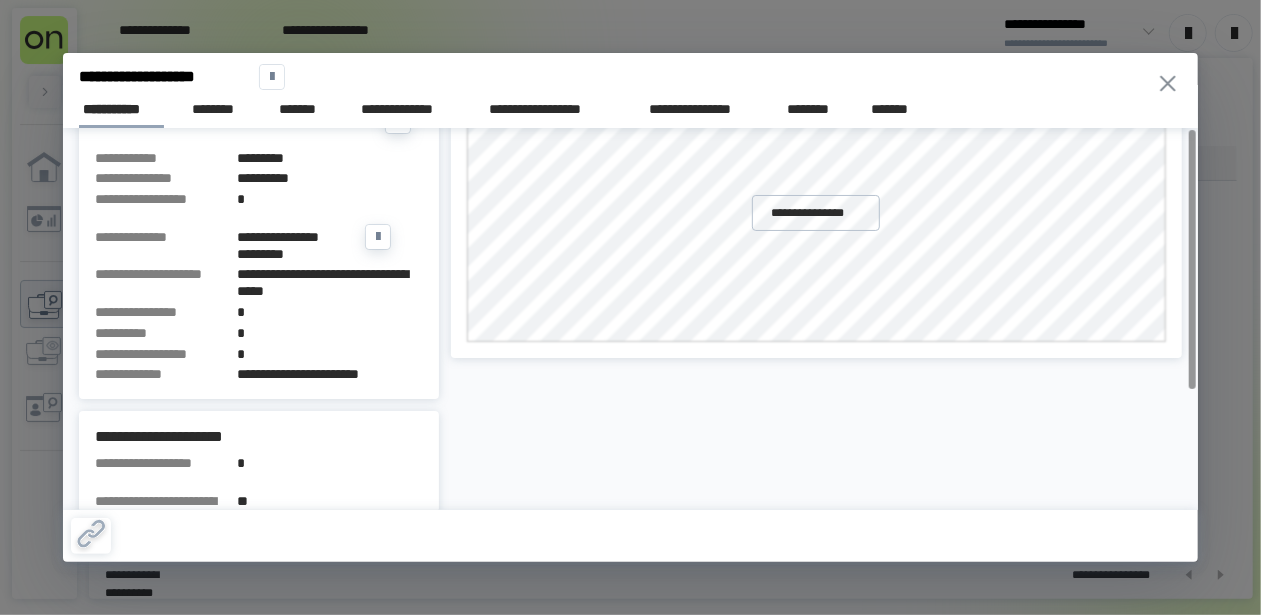 scroll, scrollTop: 100, scrollLeft: 0, axis: vertical 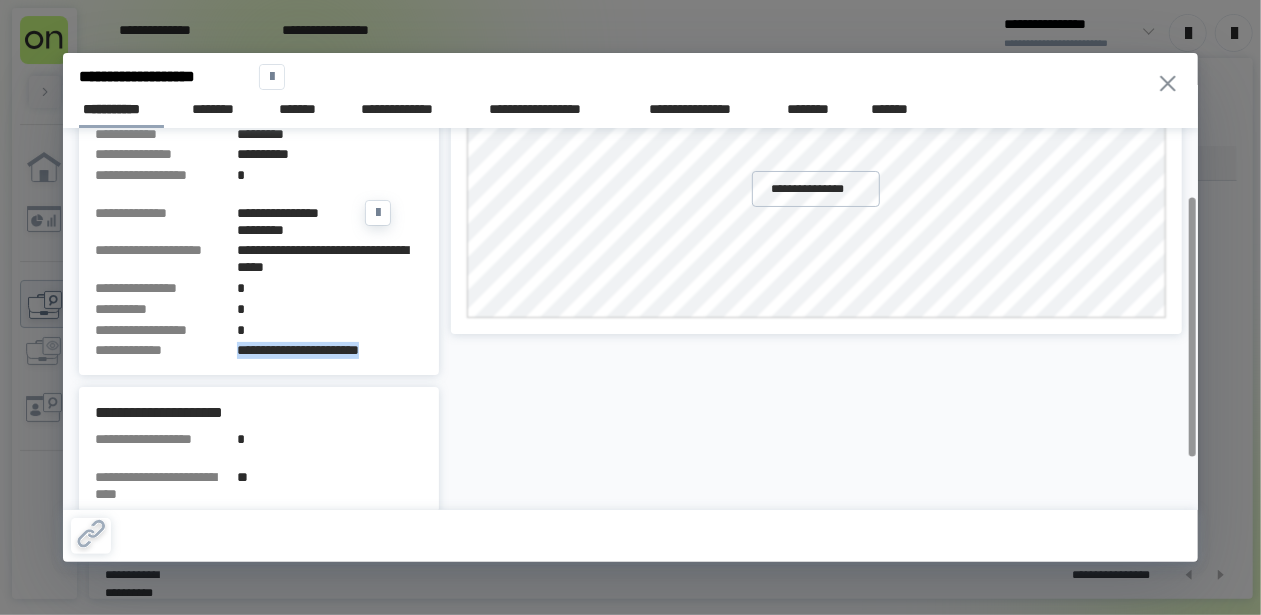 drag, startPoint x: 237, startPoint y: 351, endPoint x: 413, endPoint y: 363, distance: 176.40862 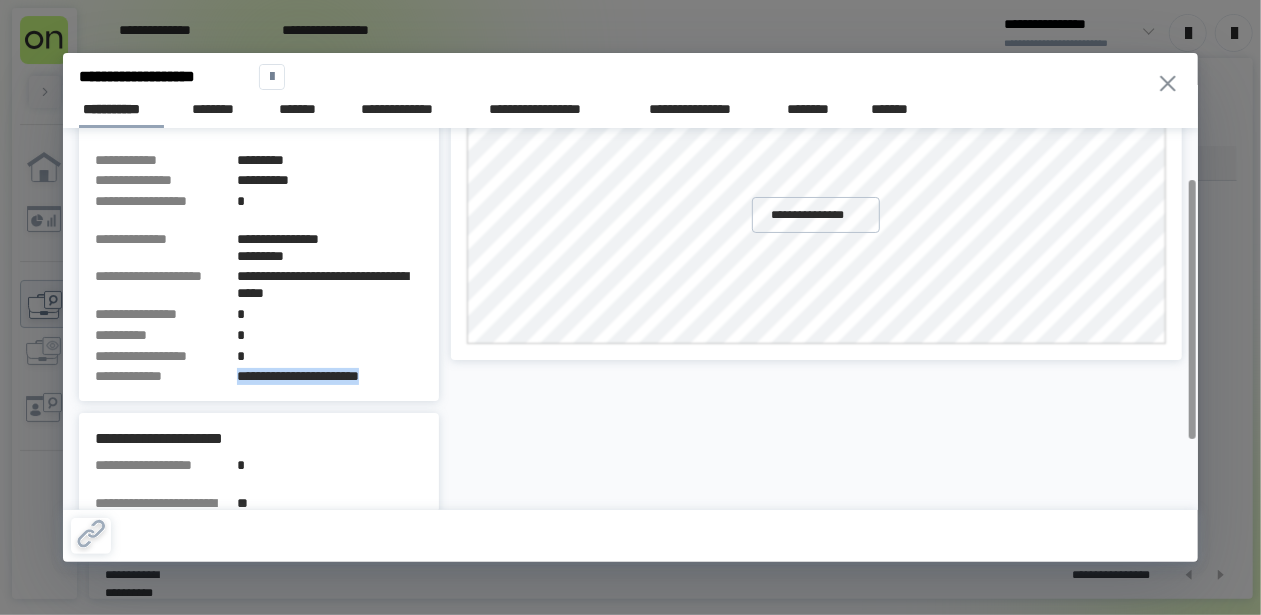 scroll, scrollTop: 100, scrollLeft: 0, axis: vertical 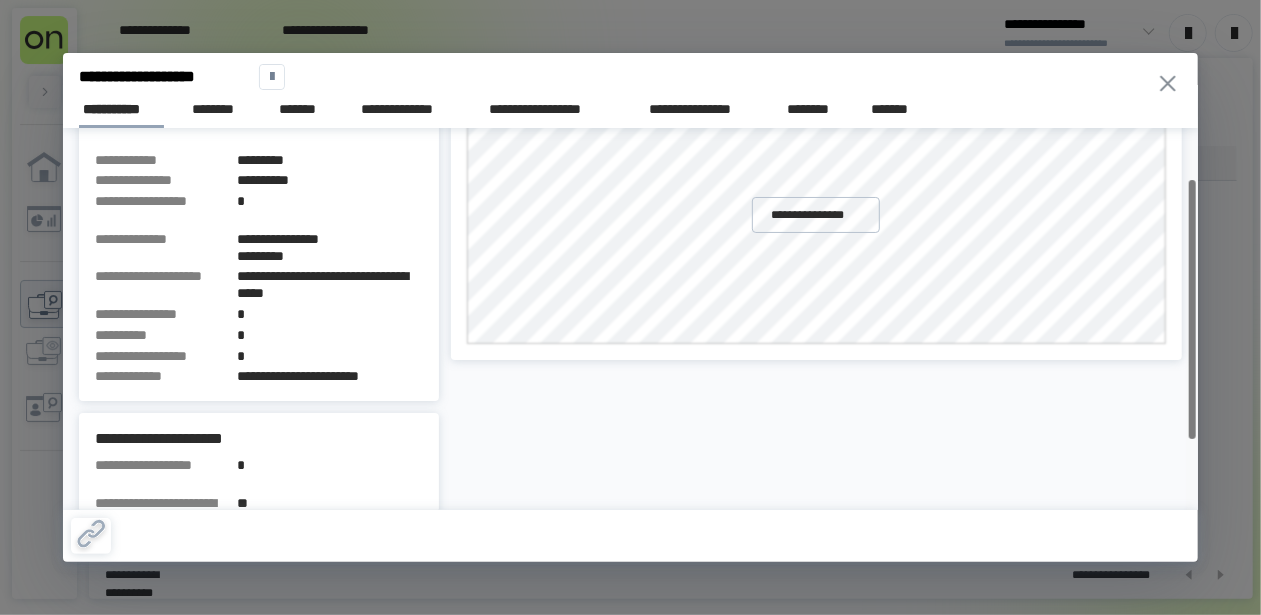 drag, startPoint x: 1190, startPoint y: 209, endPoint x: 1188, endPoint y: 191, distance: 18.110771 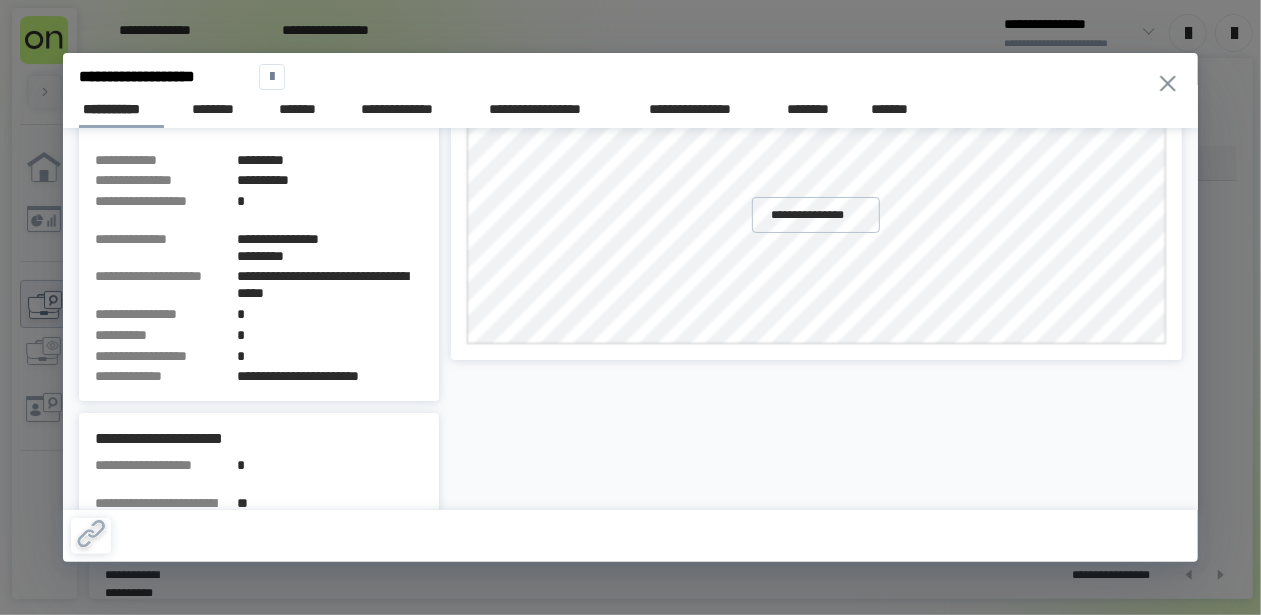 drag, startPoint x: 1194, startPoint y: 555, endPoint x: 1203, endPoint y: 563, distance: 12.0415945 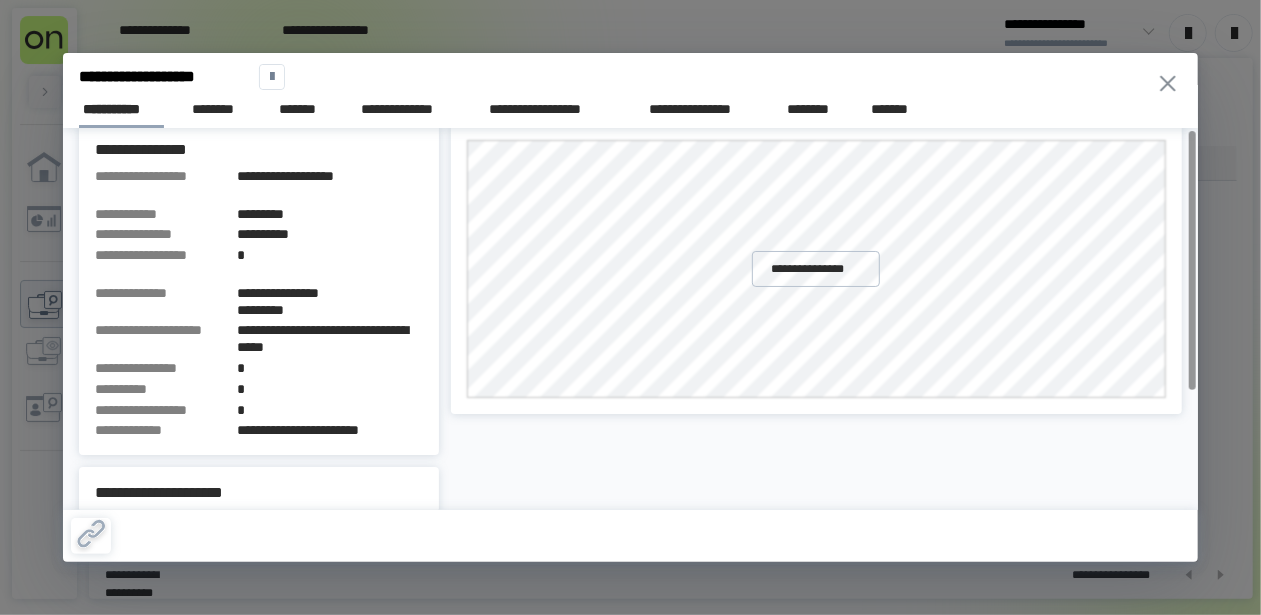 scroll, scrollTop: 0, scrollLeft: 0, axis: both 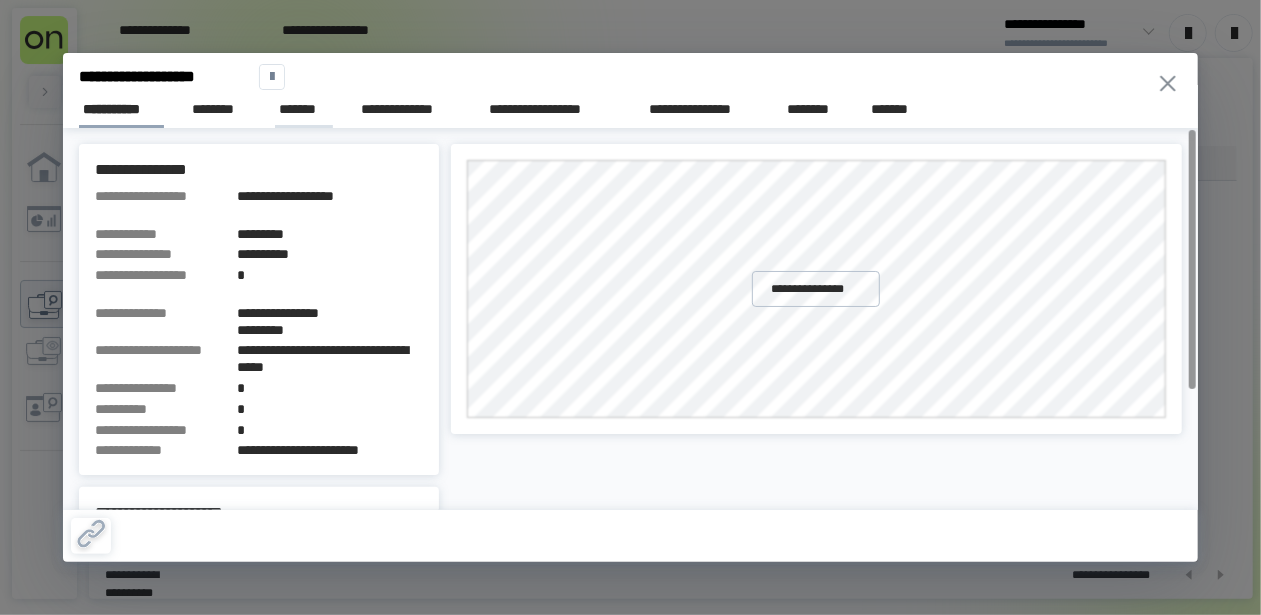 drag, startPoint x: 213, startPoint y: 113, endPoint x: 291, endPoint y: 120, distance: 78.31347 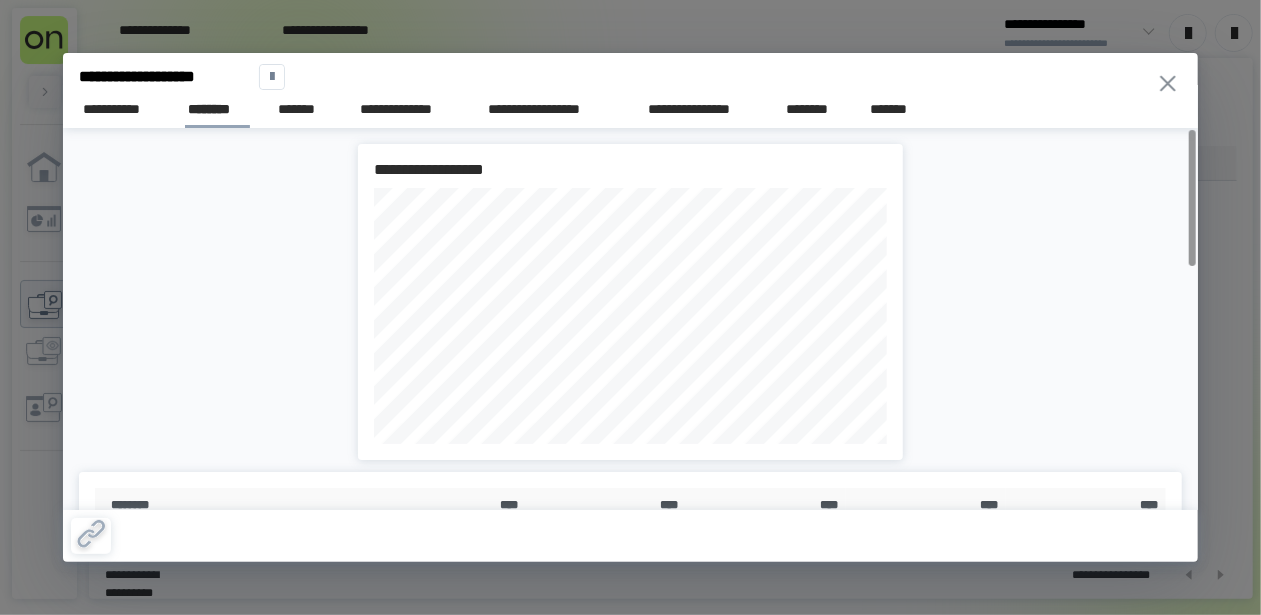 type 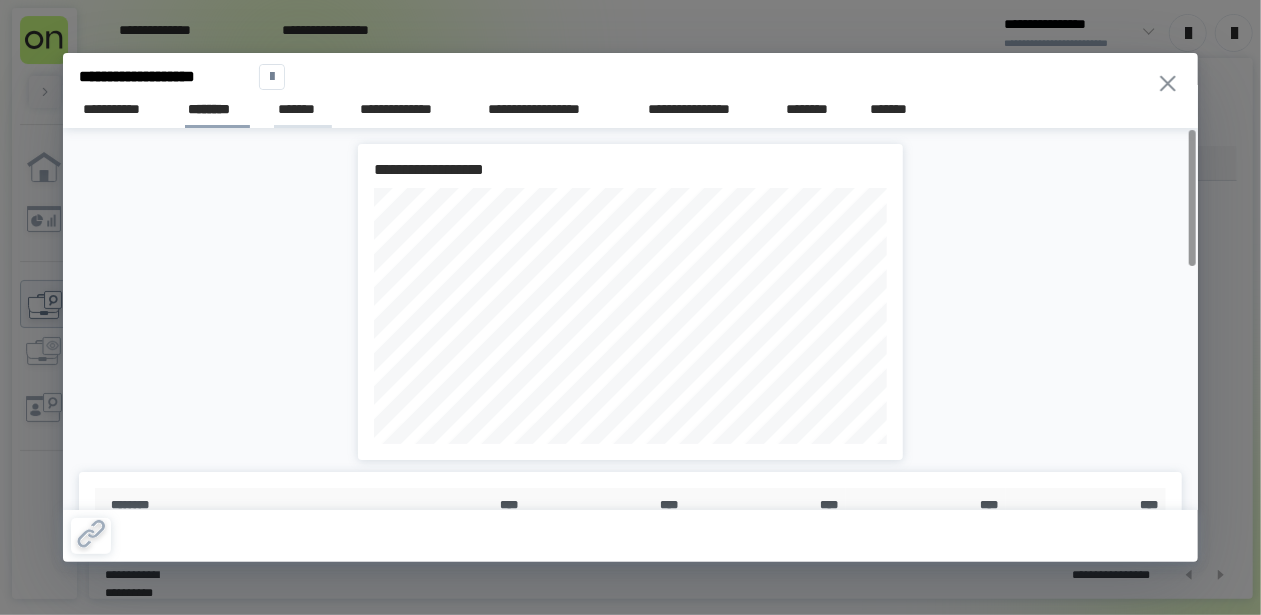 click on "*******" at bounding box center [303, 109] 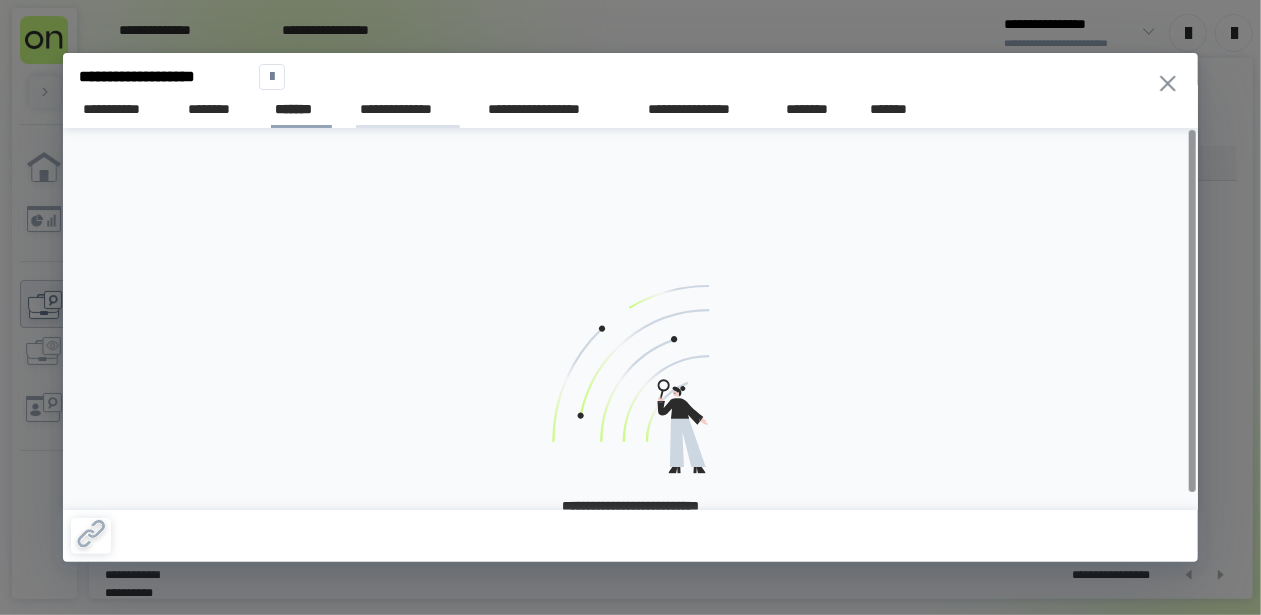 click on "**********" at bounding box center (408, 109) 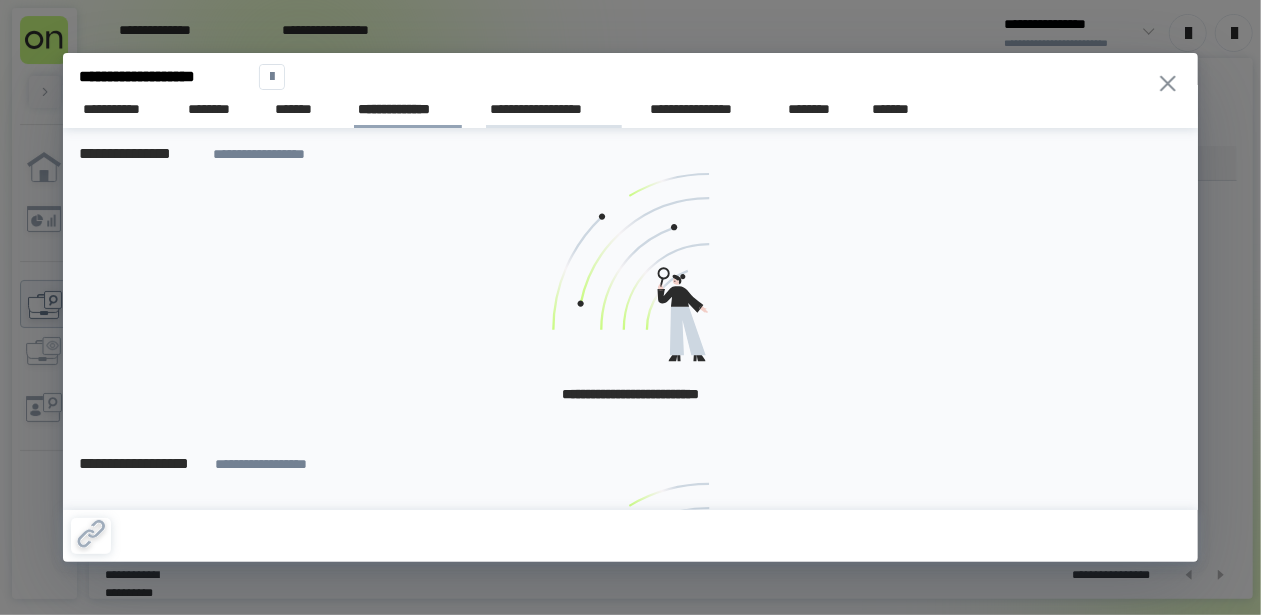 click on "**********" at bounding box center (554, 109) 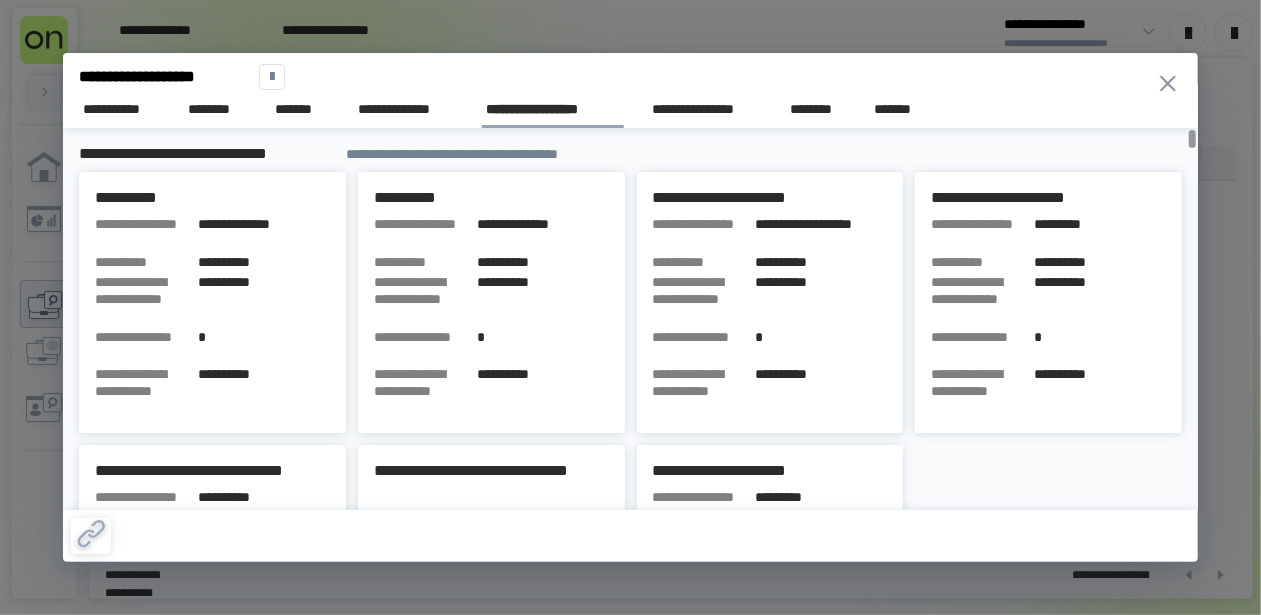 type 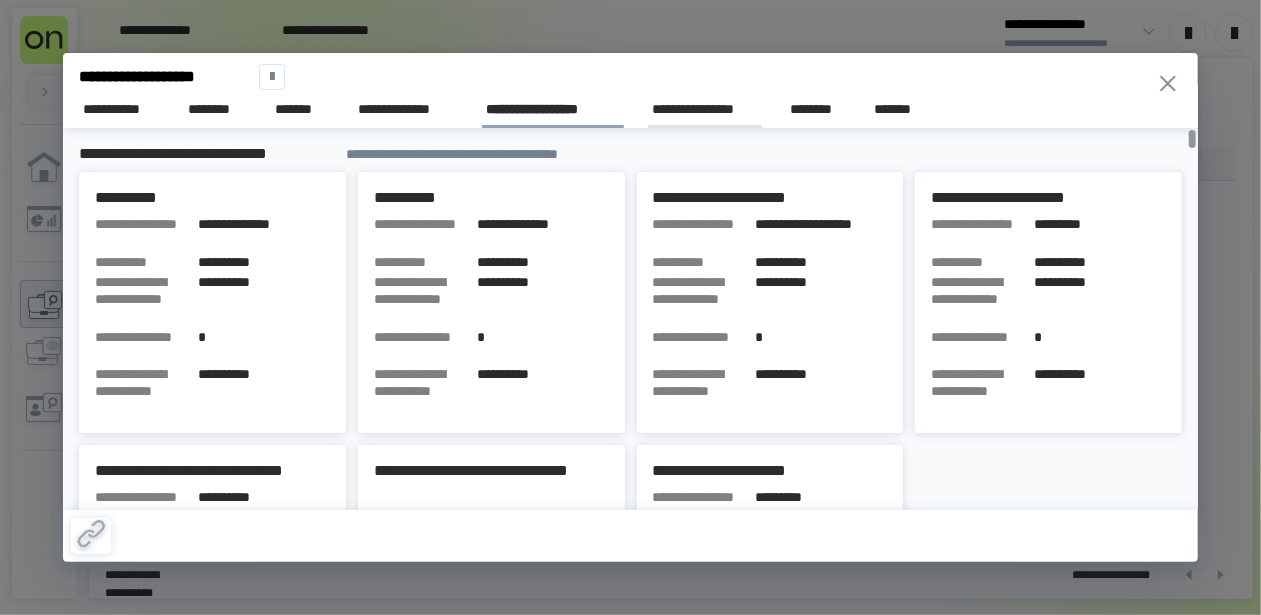 click on "**********" at bounding box center [705, 109] 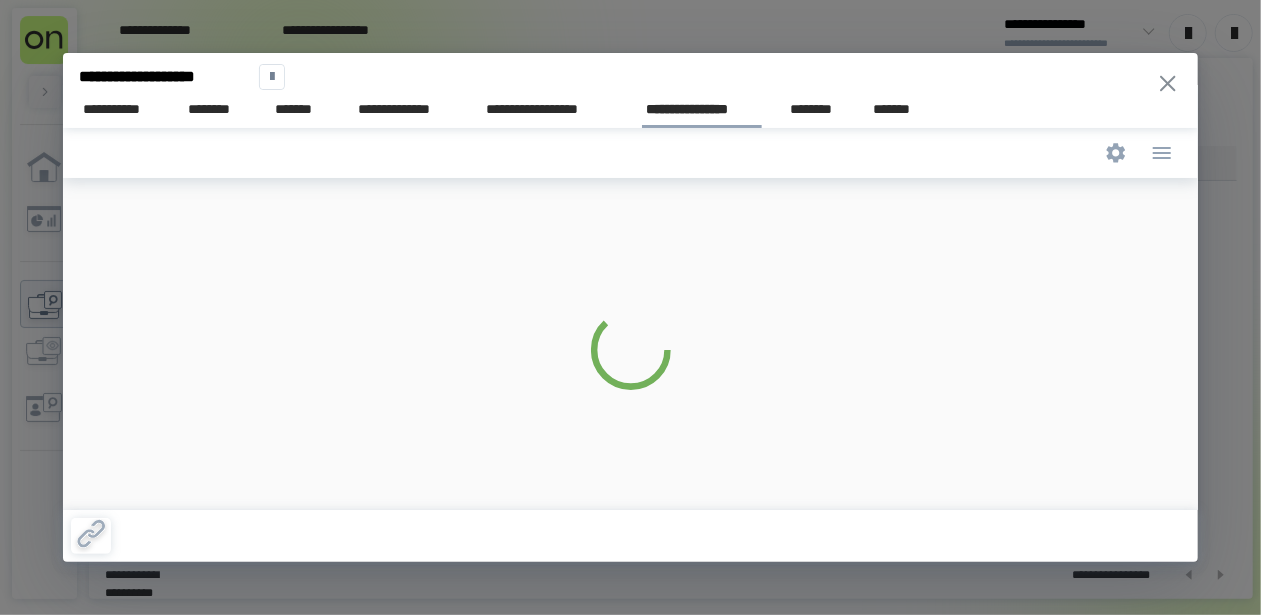 scroll, scrollTop: 0, scrollLeft: 0, axis: both 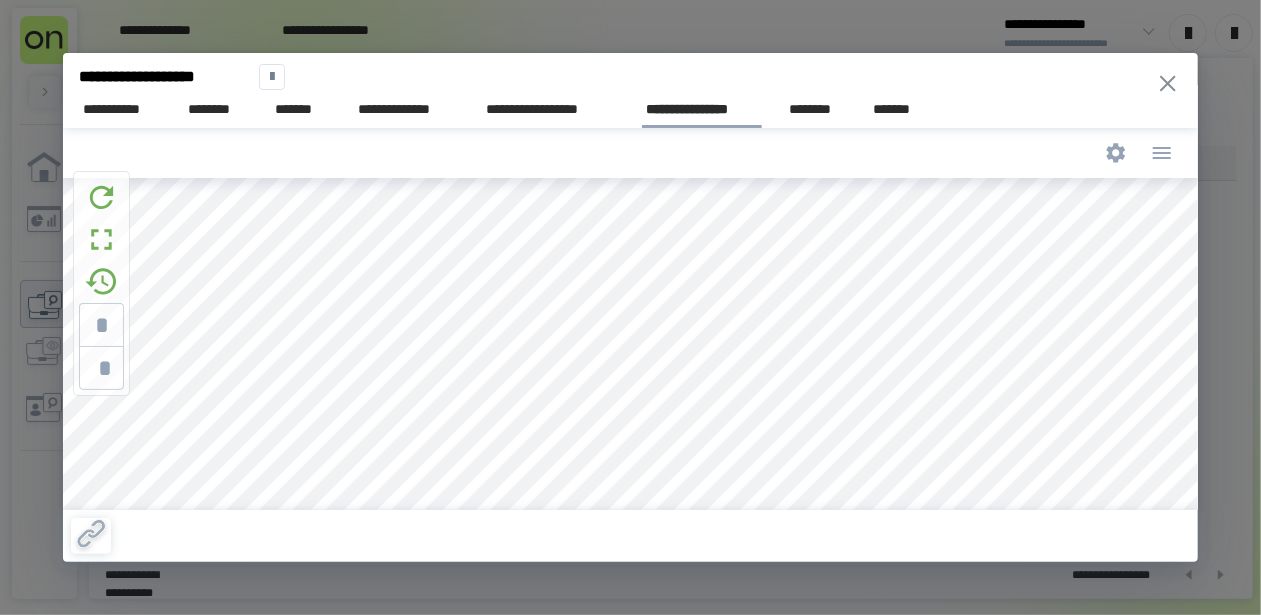 type 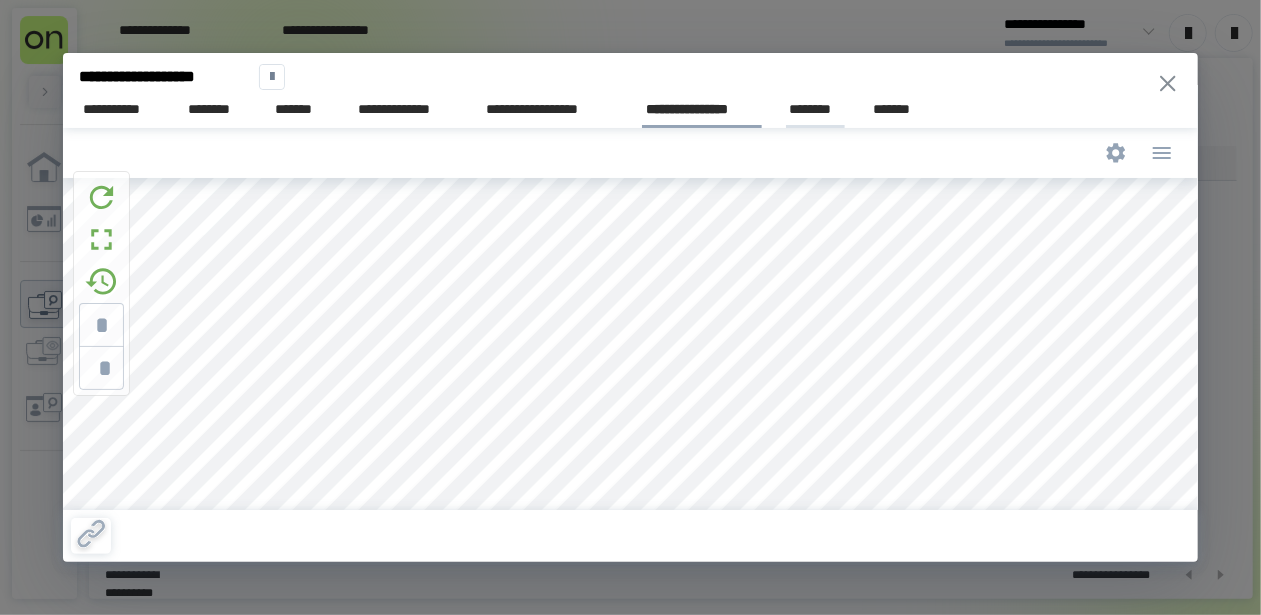 click on "********" at bounding box center [816, 109] 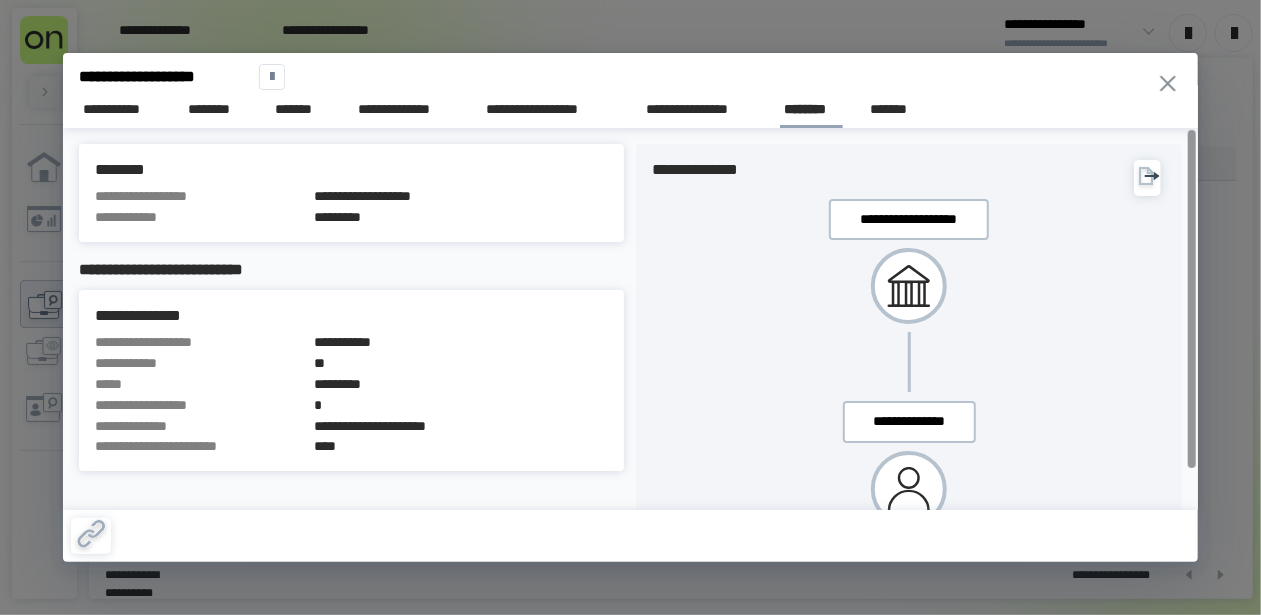 type 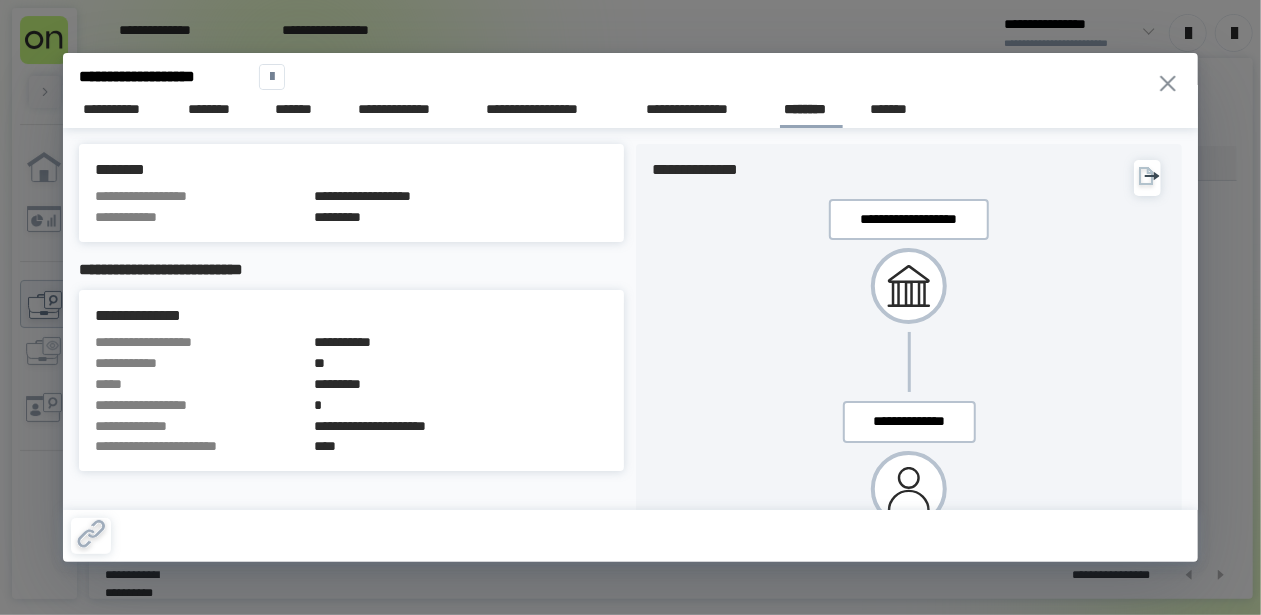 click 